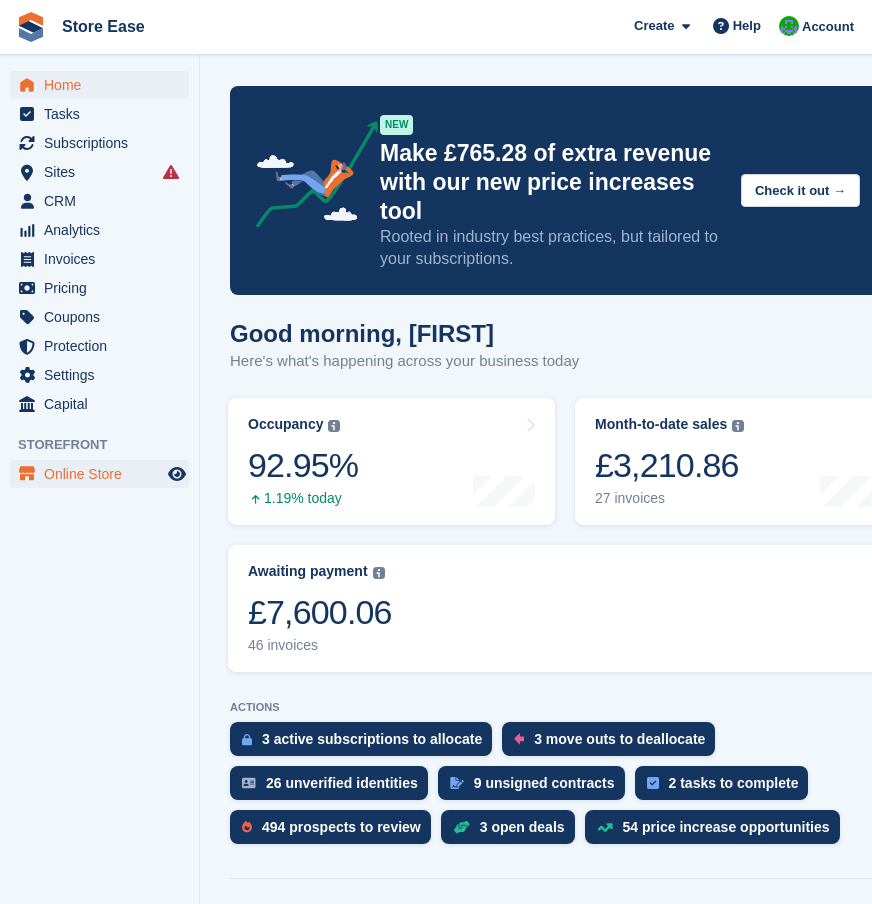 scroll, scrollTop: 0, scrollLeft: 0, axis: both 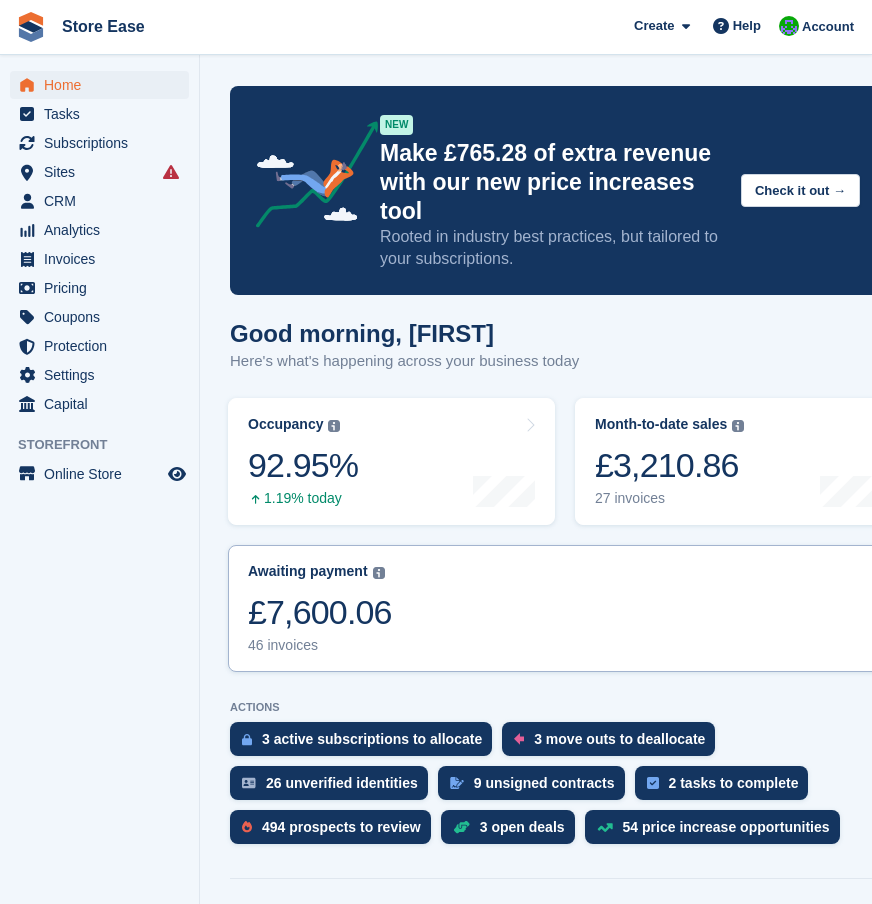 click on "Awaiting payment
The total outstanding balance on all open invoices.
£7,600.06
46 invoices" at bounding box center [565, 608] 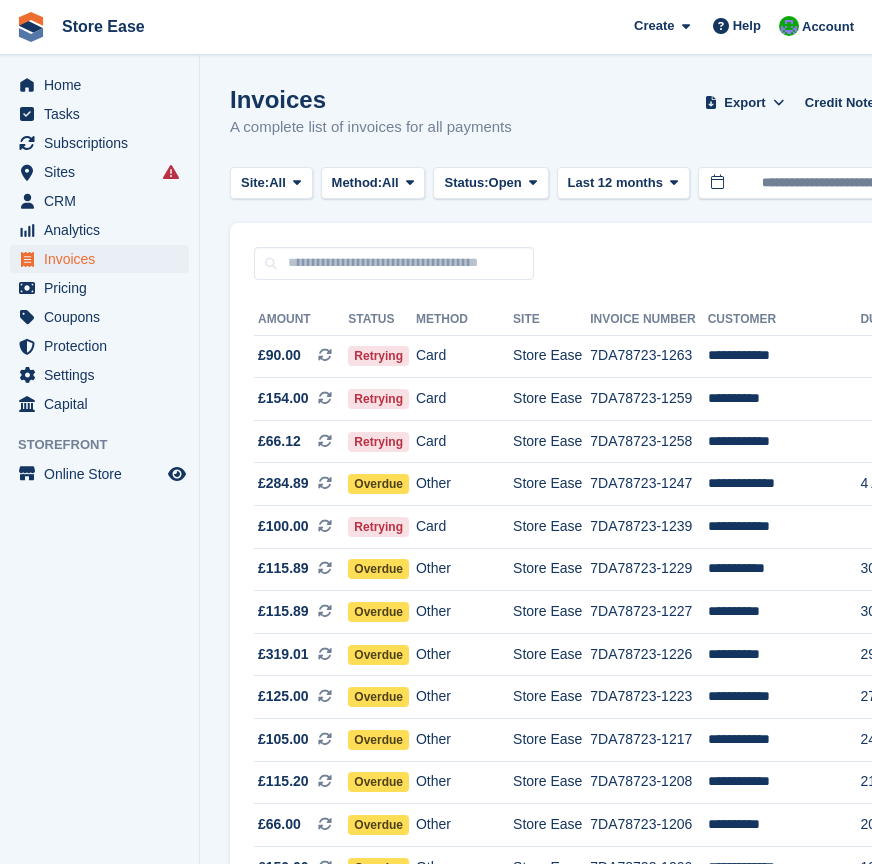 scroll, scrollTop: 0, scrollLeft: 0, axis: both 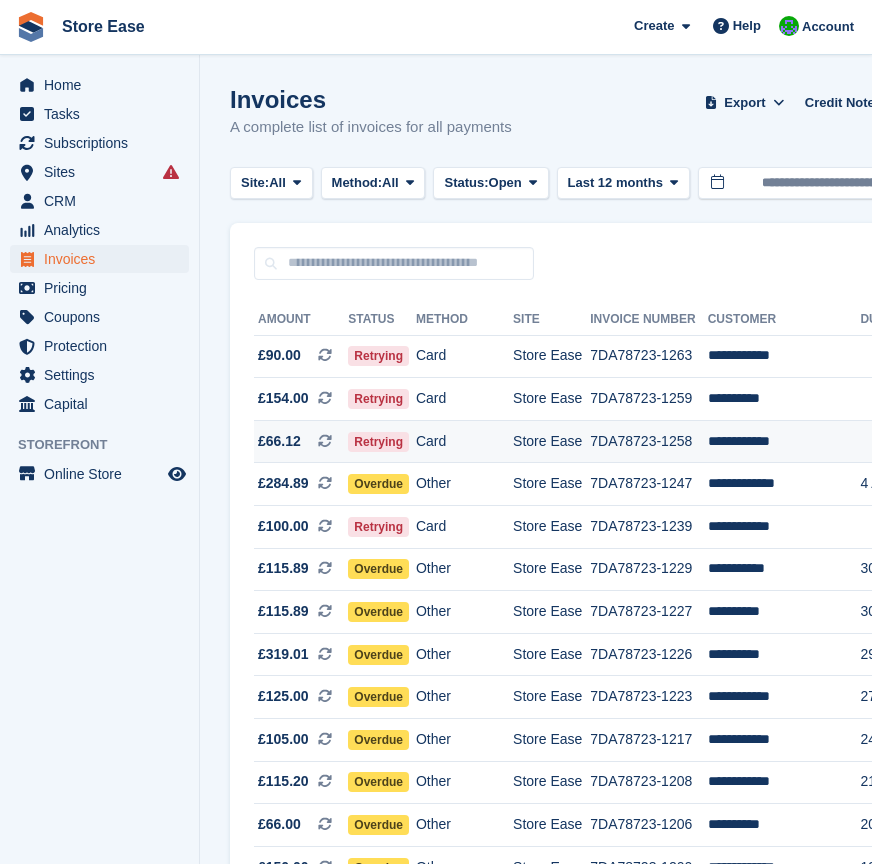 click on "Retrying" at bounding box center [378, 442] 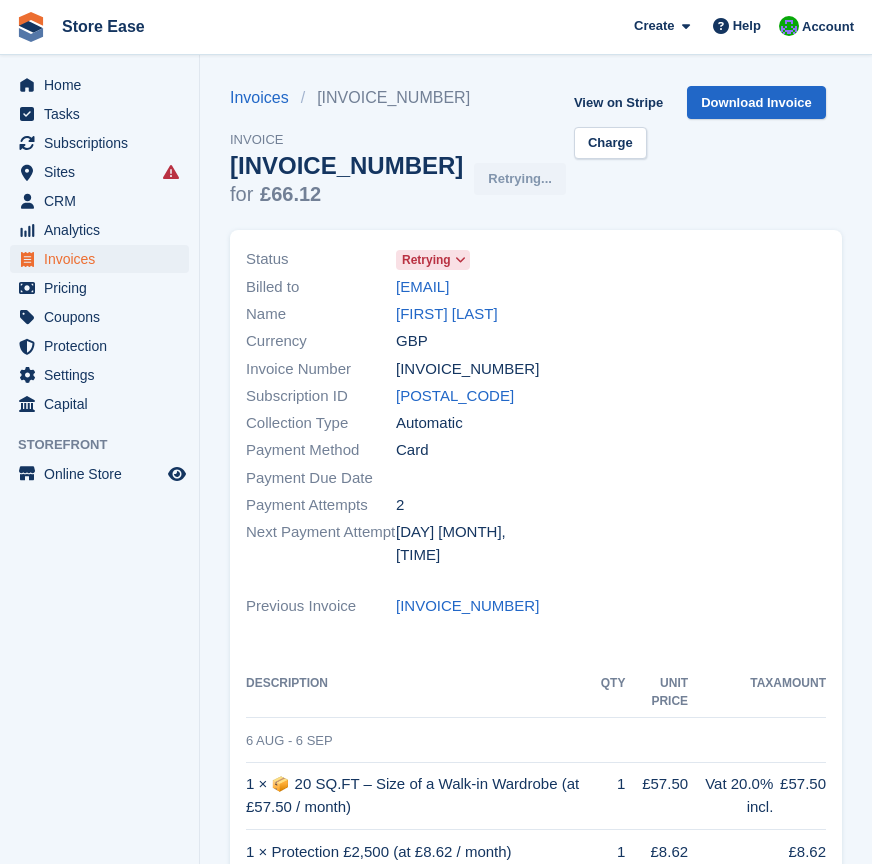 scroll, scrollTop: 0, scrollLeft: 0, axis: both 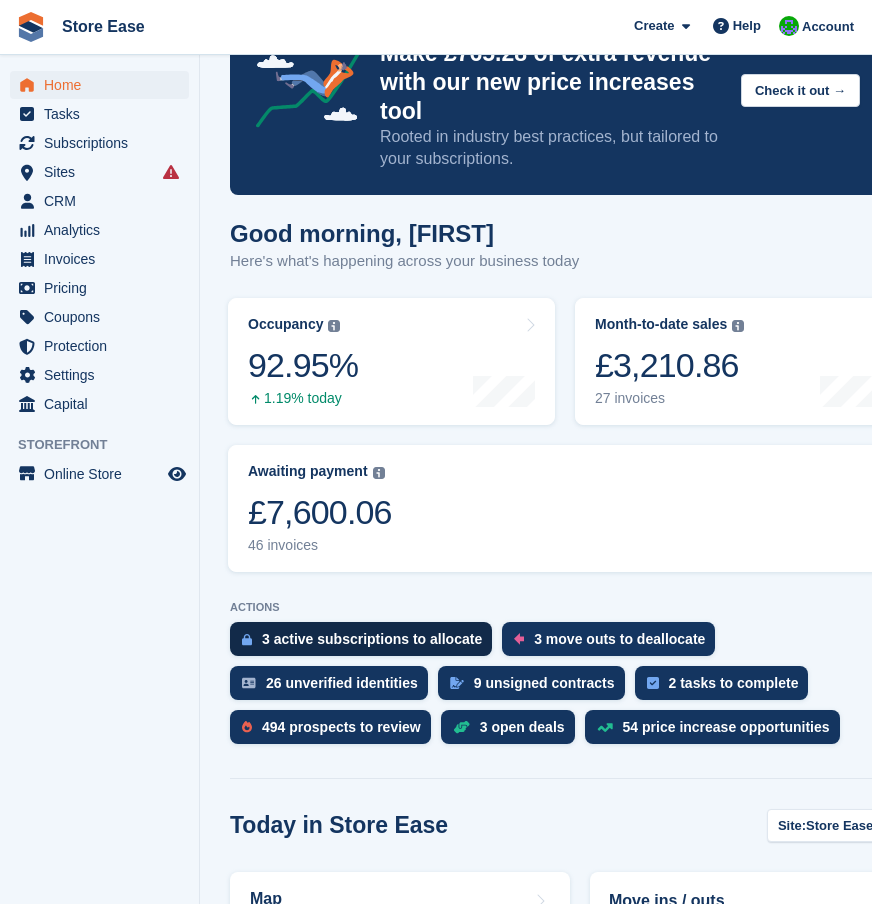 click on "3
active subscriptions to allocate" at bounding box center [372, 639] 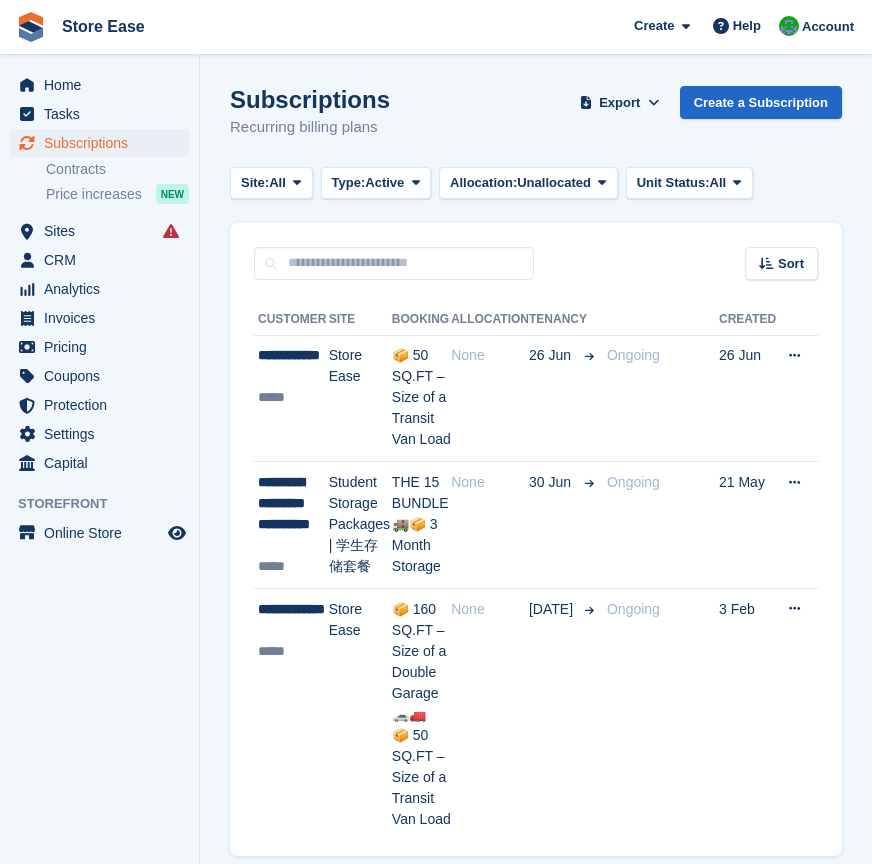 scroll, scrollTop: 0, scrollLeft: 0, axis: both 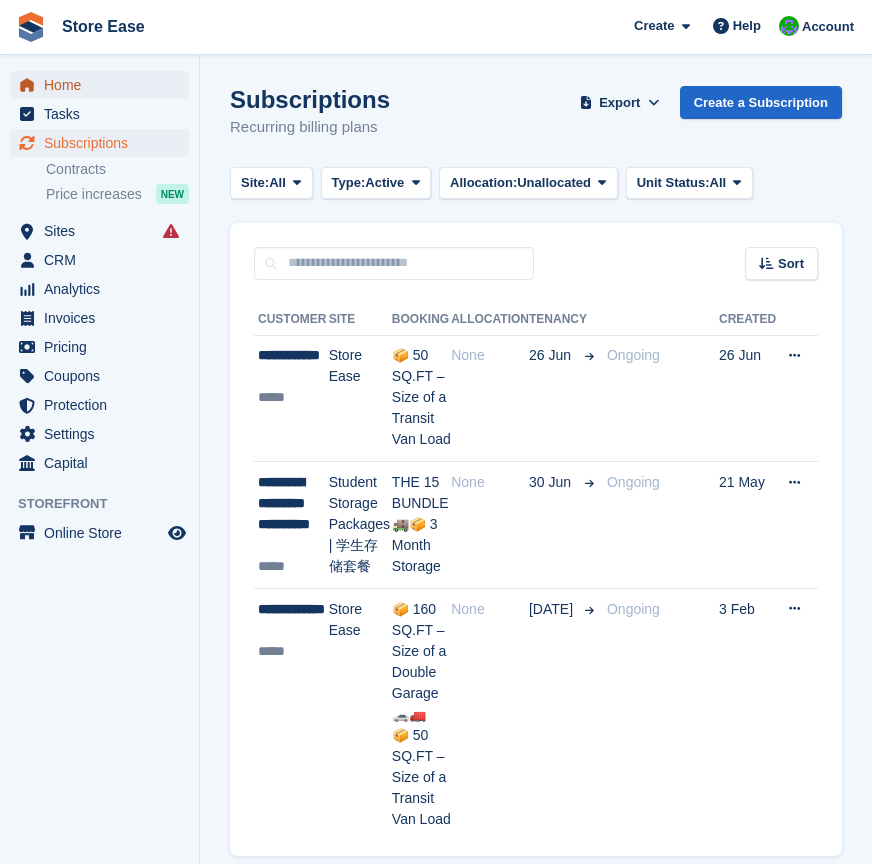 drag, startPoint x: 0, startPoint y: 0, endPoint x: 71, endPoint y: 79, distance: 106.21676 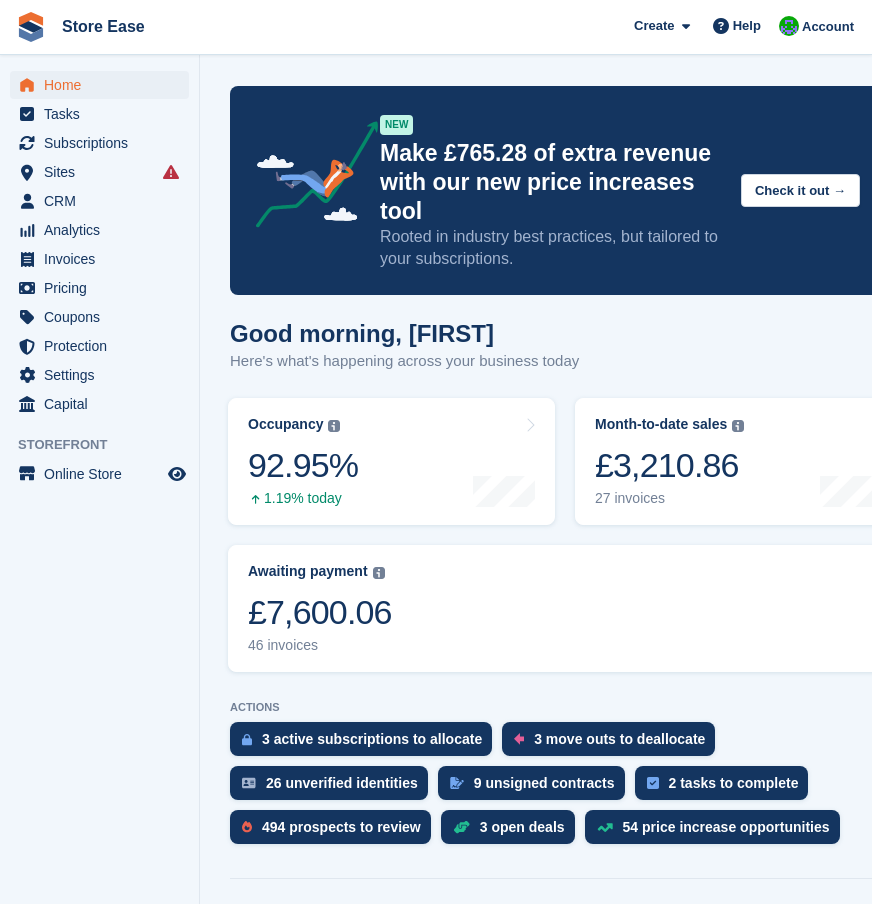 scroll, scrollTop: 500, scrollLeft: 0, axis: vertical 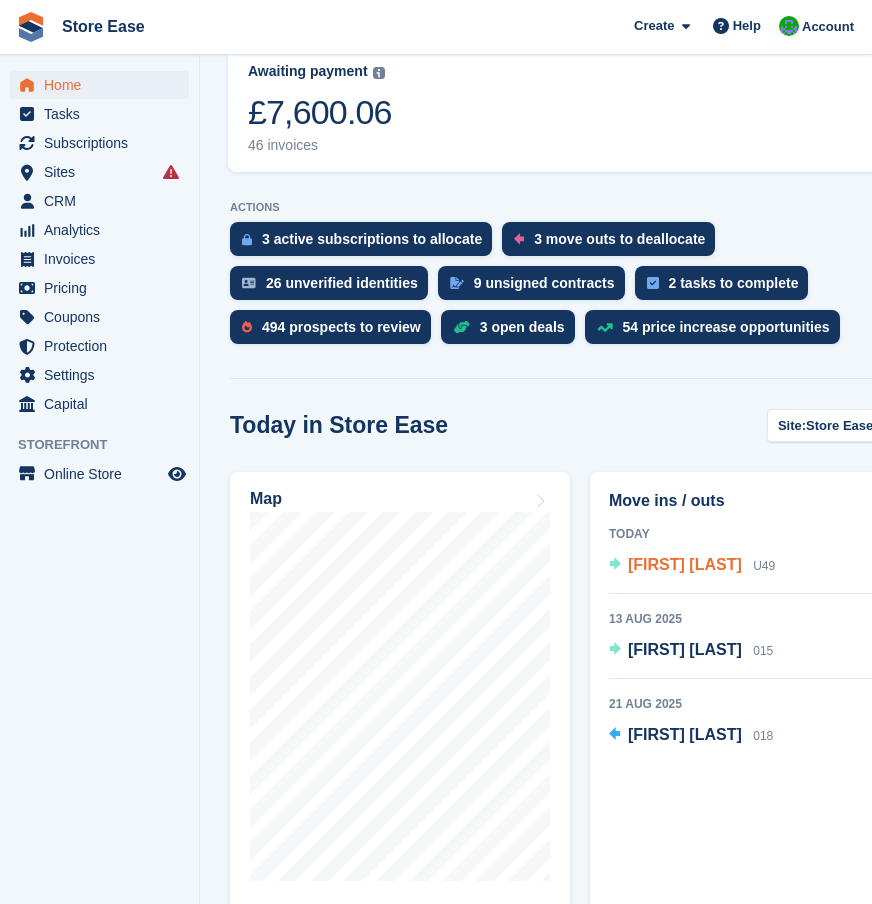 click on "[NAME] [LAST]" at bounding box center [685, 564] 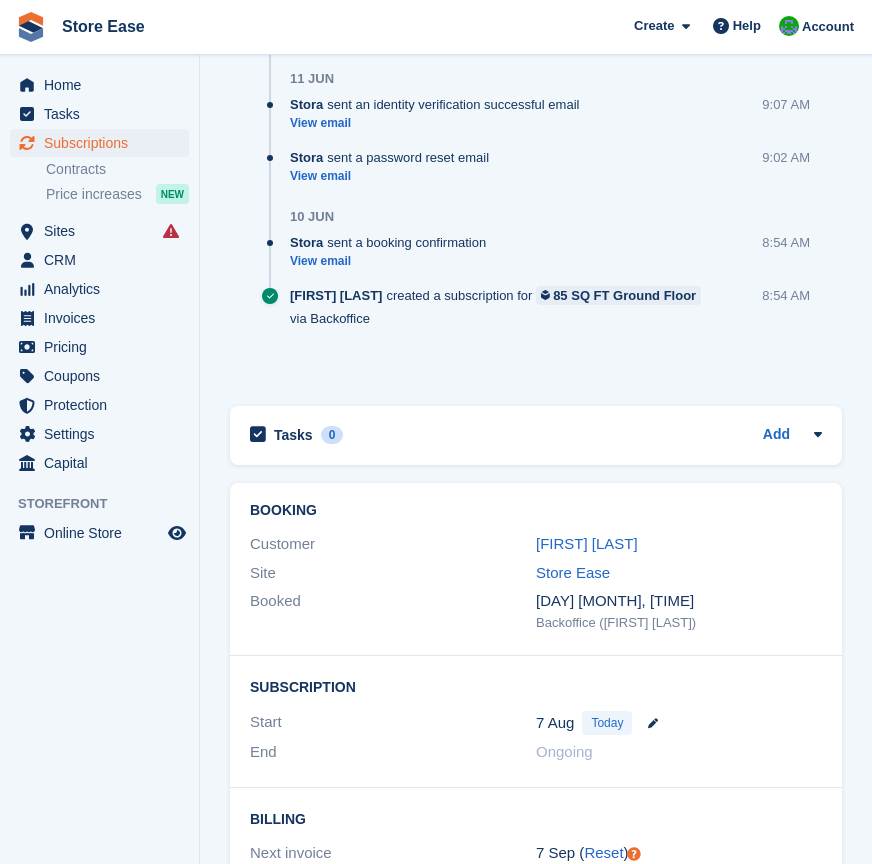 scroll, scrollTop: 1600, scrollLeft: 0, axis: vertical 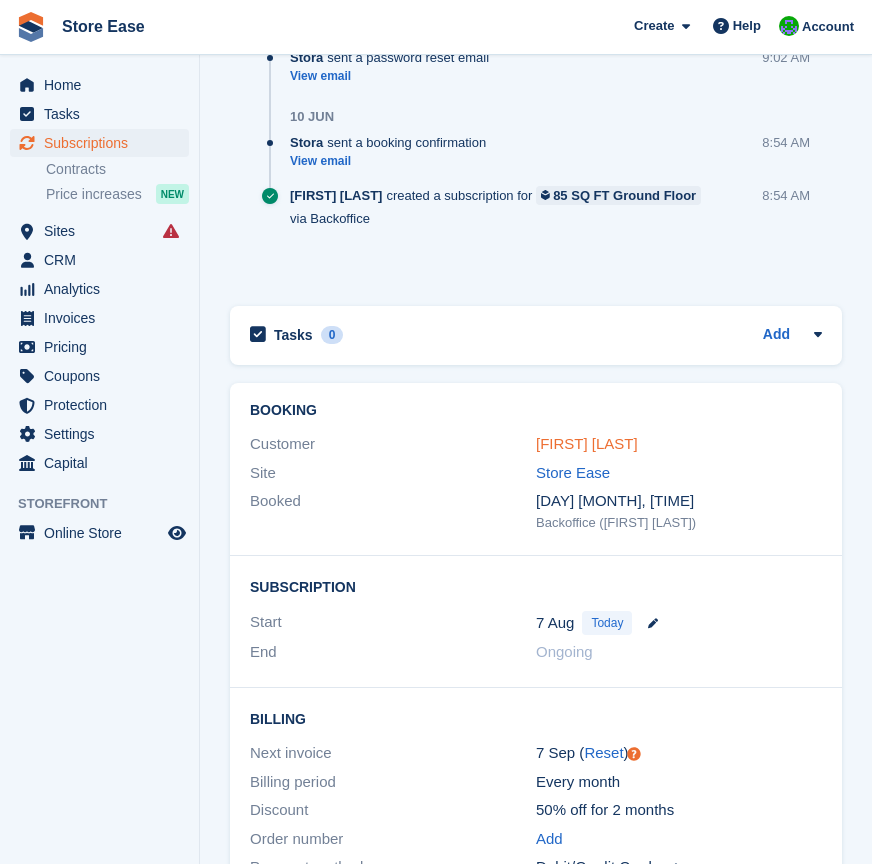 click on "[FIRST] [LAST]" at bounding box center (587, 443) 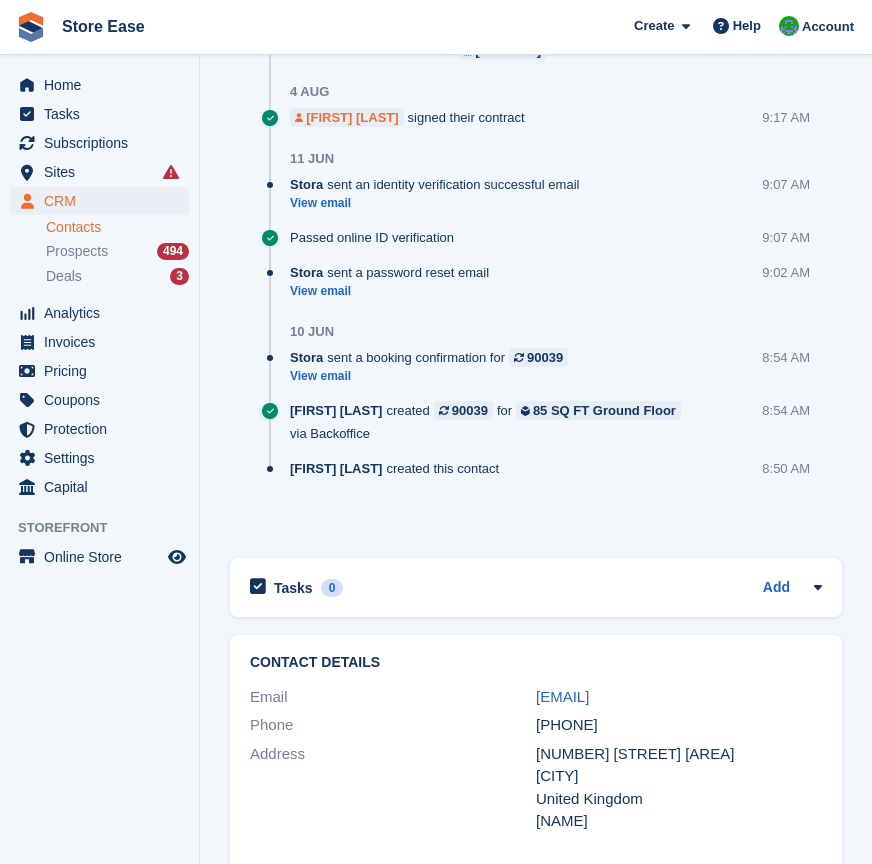 scroll, scrollTop: 1500, scrollLeft: 0, axis: vertical 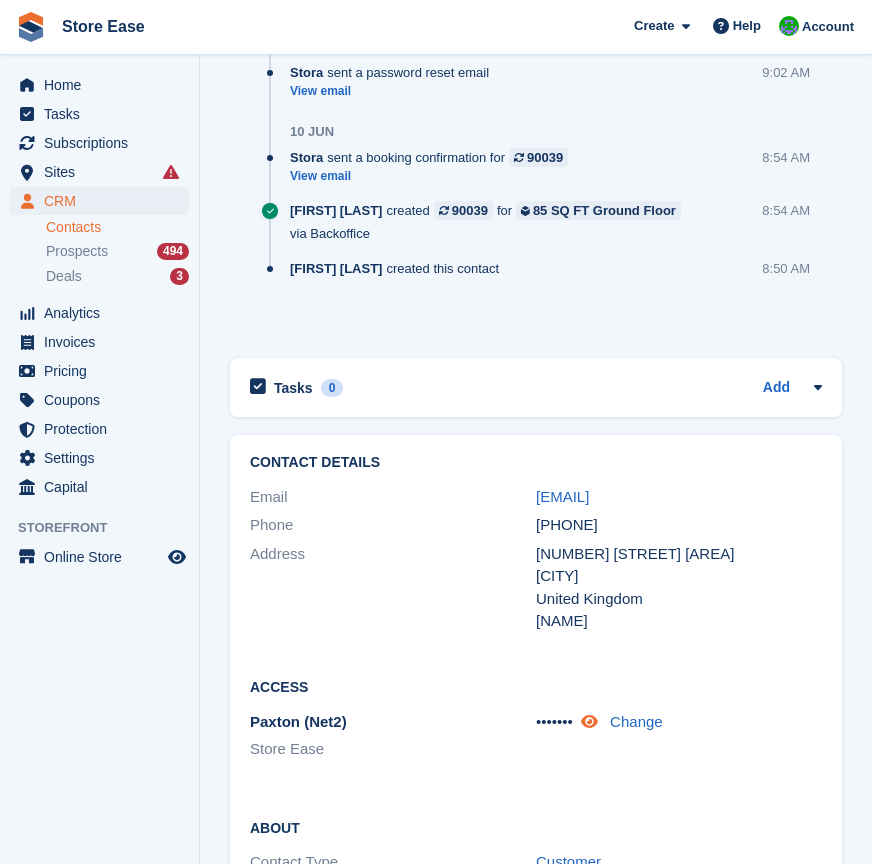 click at bounding box center (589, 721) 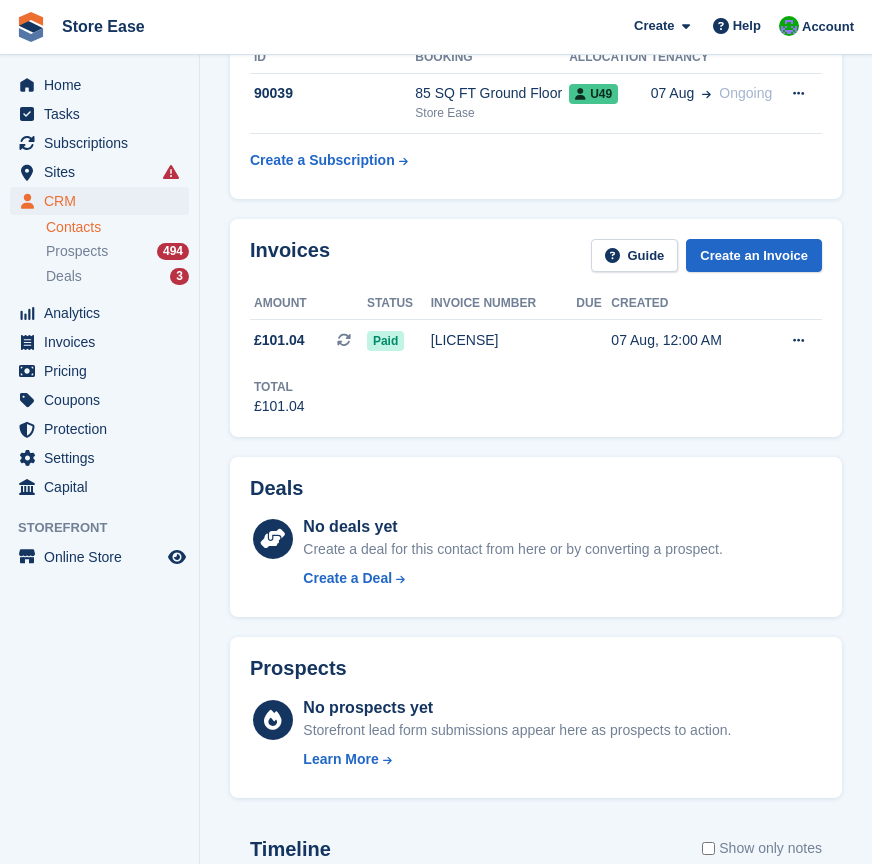 scroll, scrollTop: 0, scrollLeft: 0, axis: both 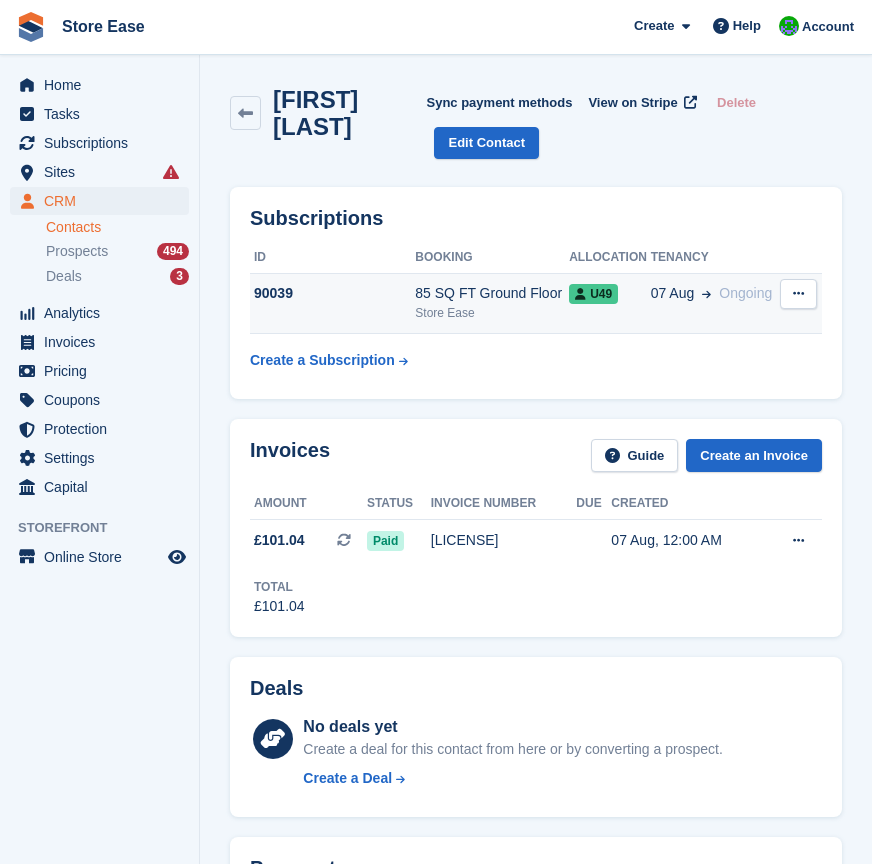 click on "Store Ease" at bounding box center (492, 313) 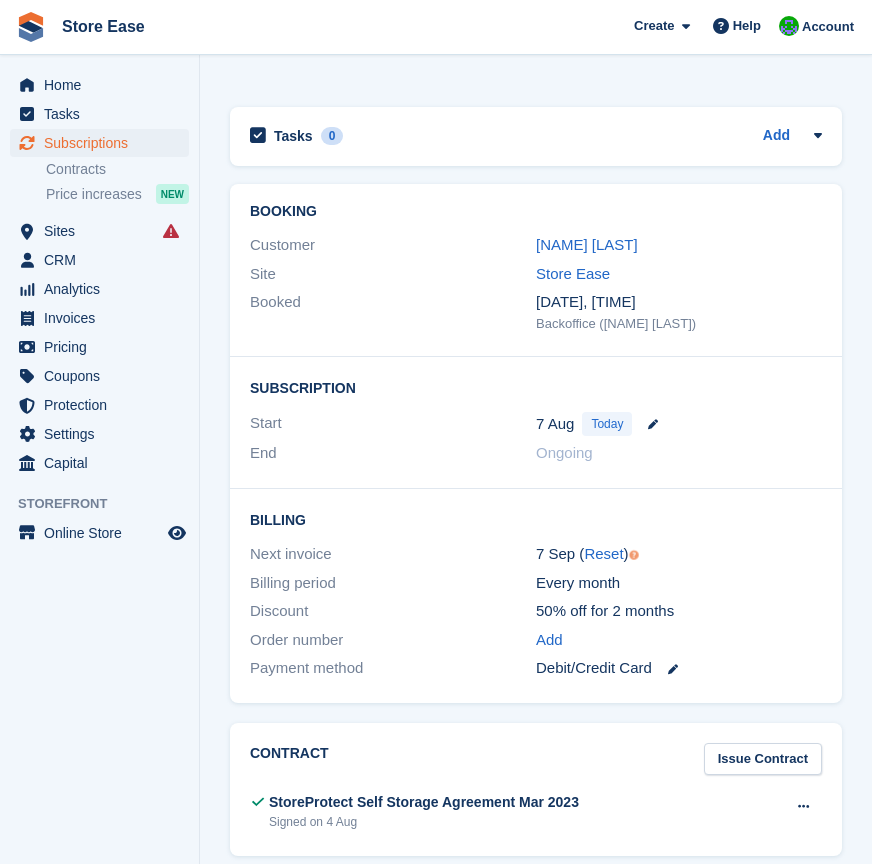 scroll, scrollTop: 1999, scrollLeft: 0, axis: vertical 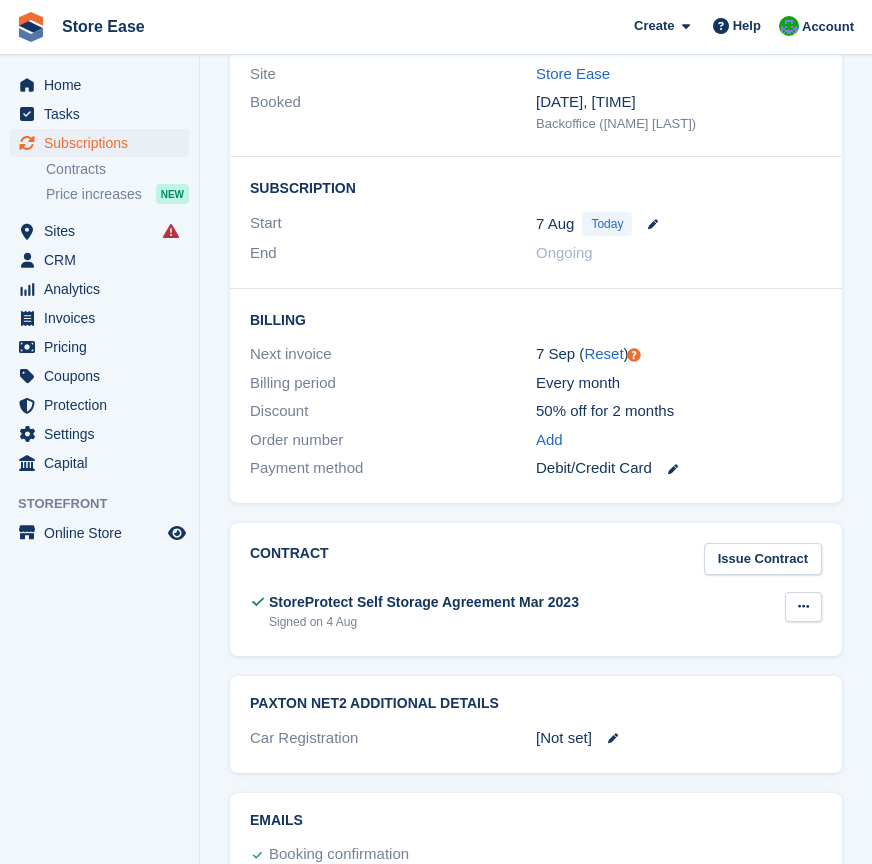 click at bounding box center [803, 606] 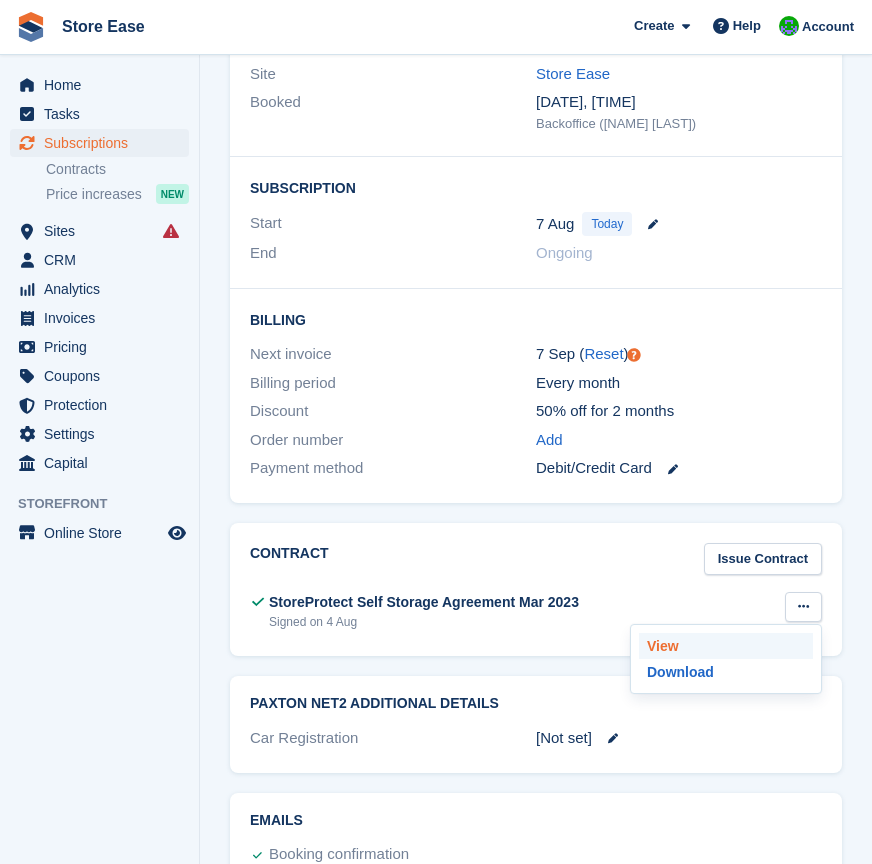 click on "View" at bounding box center (726, 646) 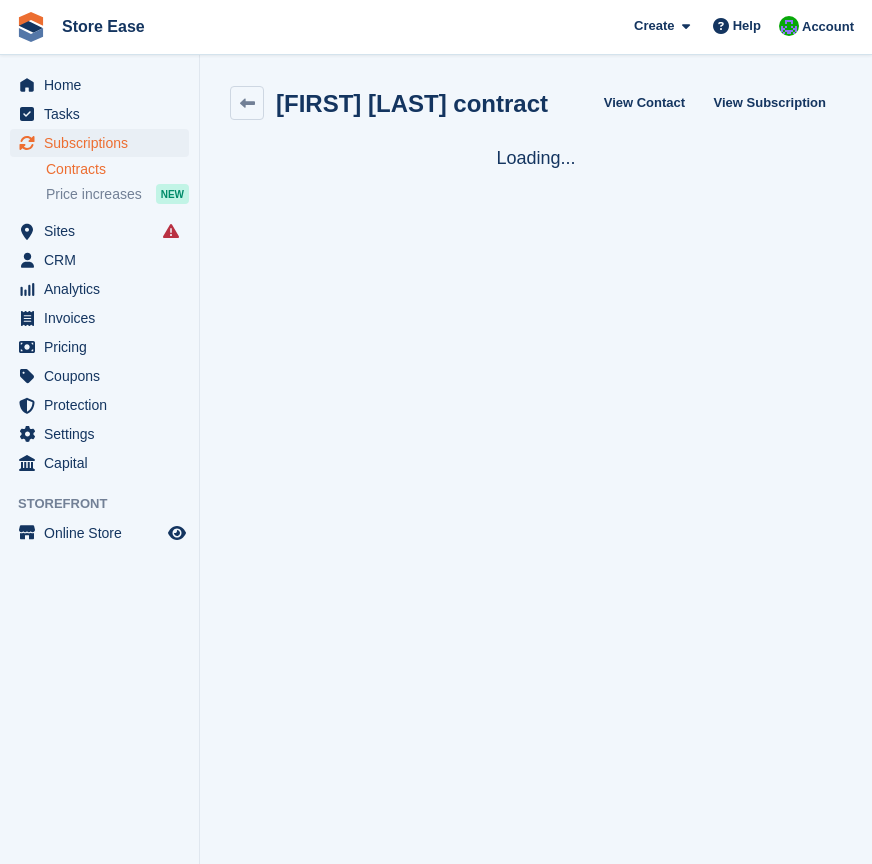 scroll, scrollTop: 0, scrollLeft: 0, axis: both 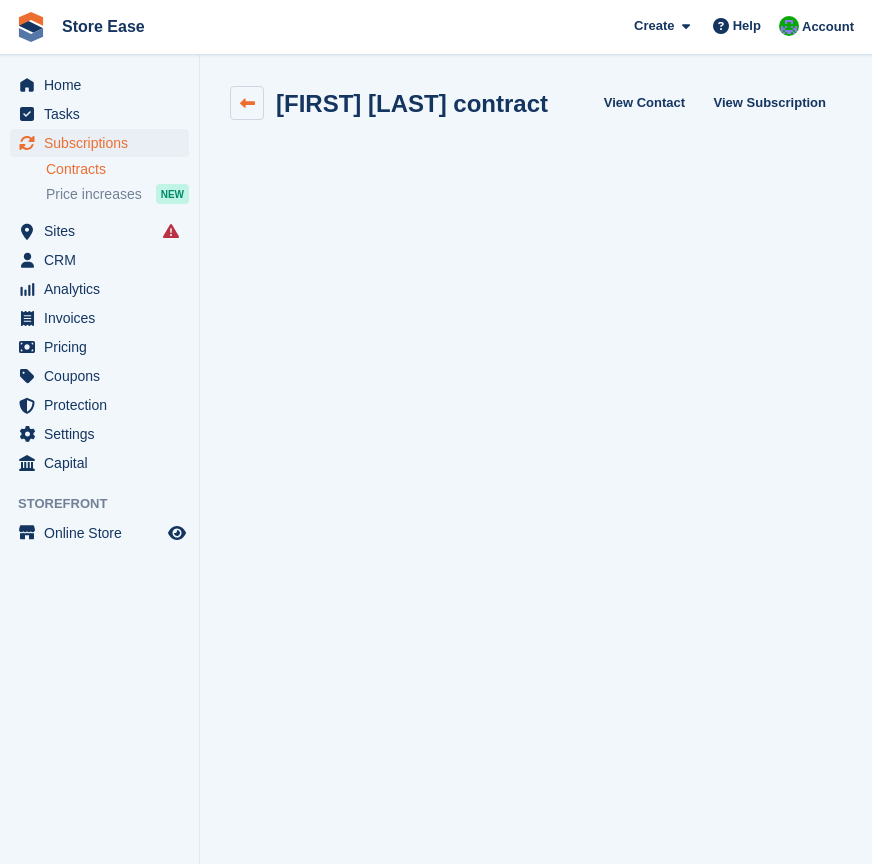 click at bounding box center (247, 103) 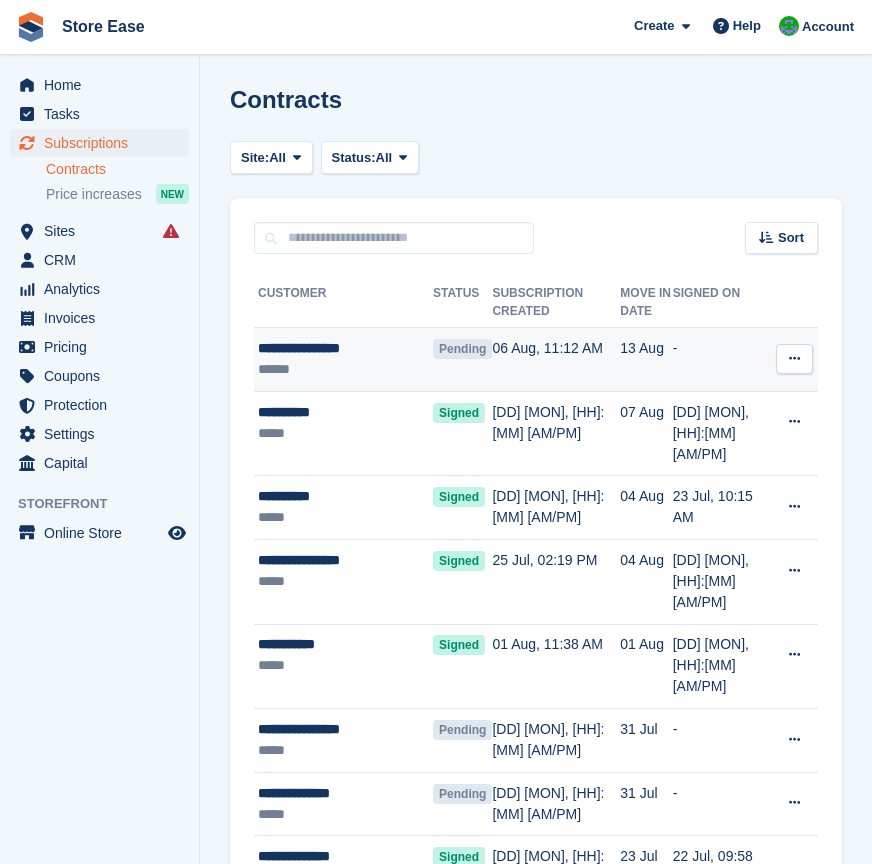 click at bounding box center [794, 358] 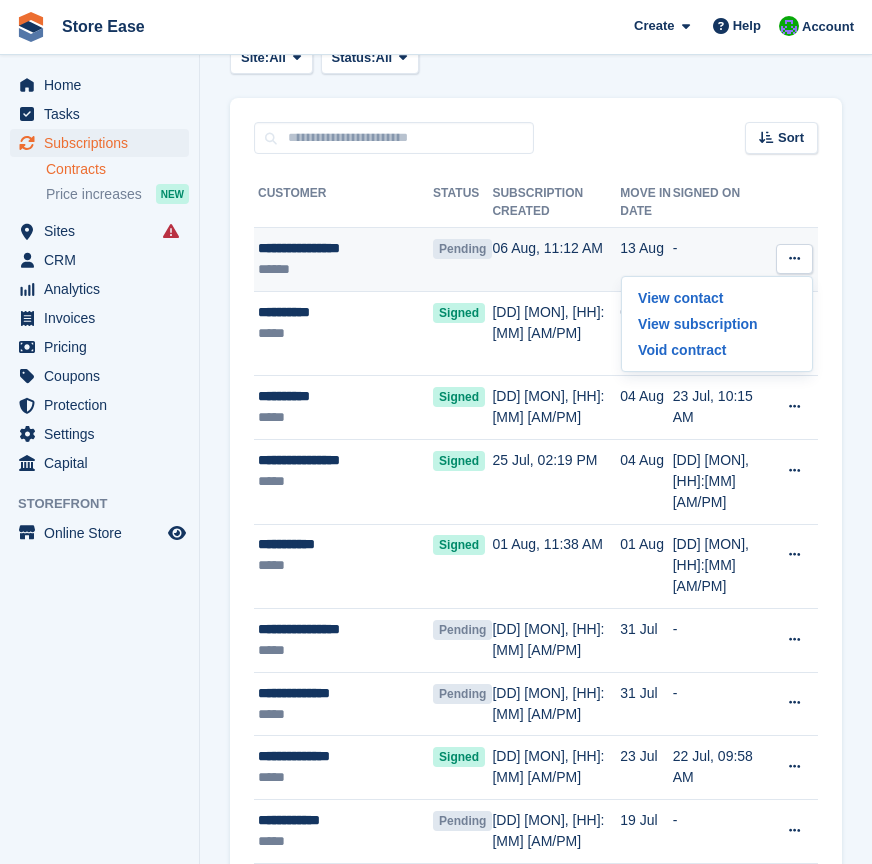 scroll, scrollTop: 200, scrollLeft: 0, axis: vertical 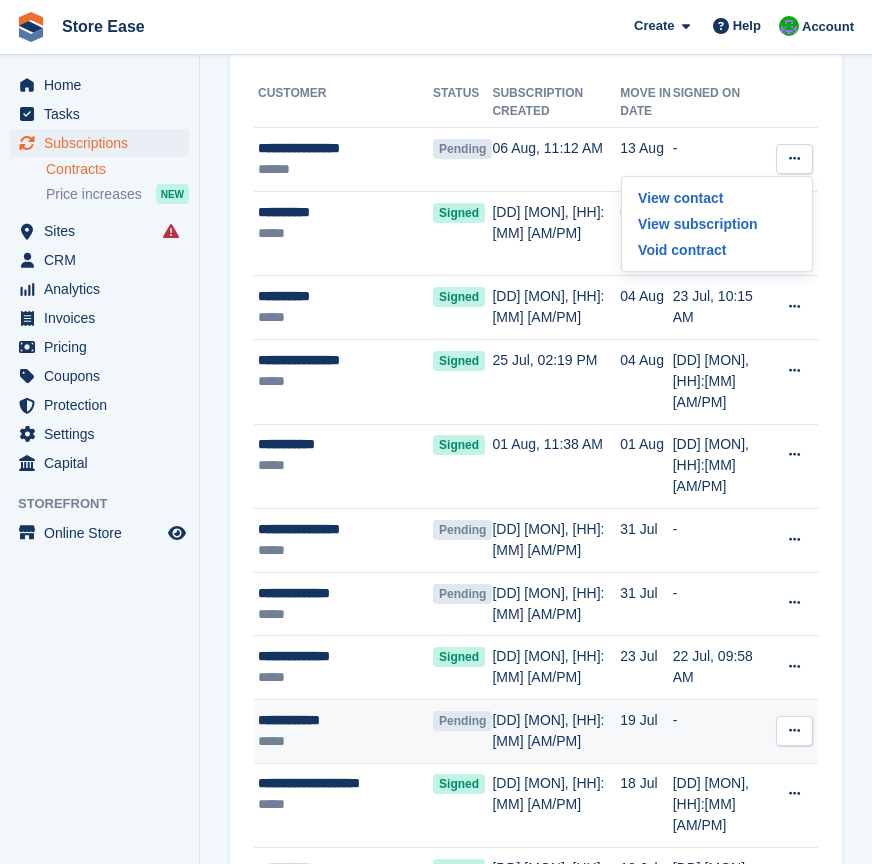 click at bounding box center [794, 730] 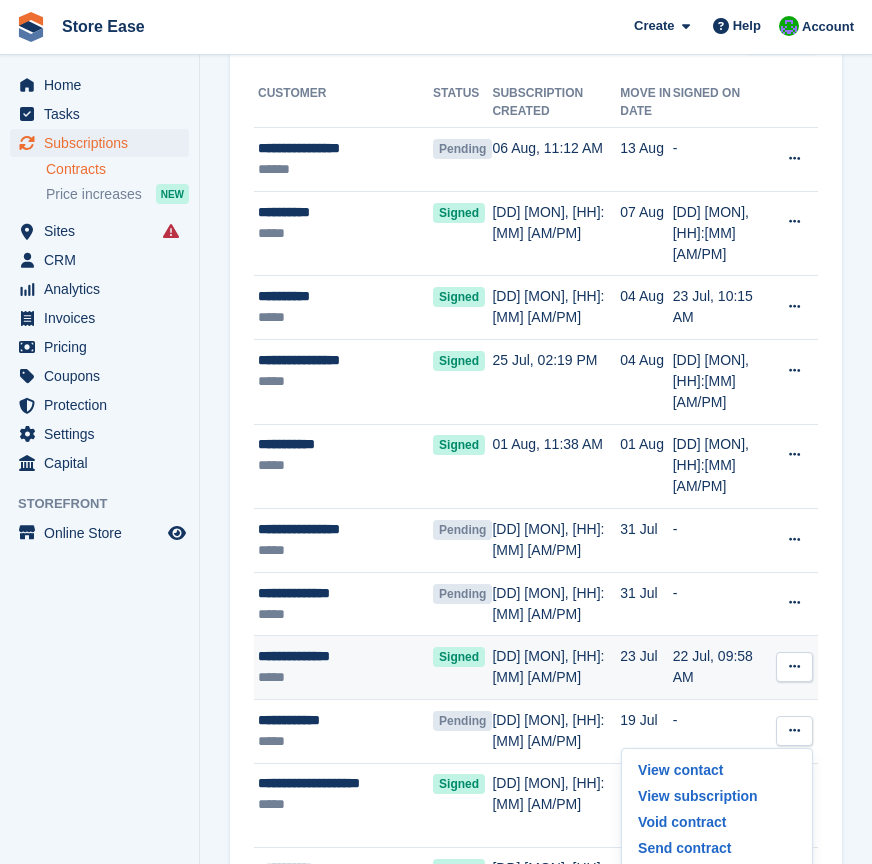 scroll, scrollTop: 0, scrollLeft: 0, axis: both 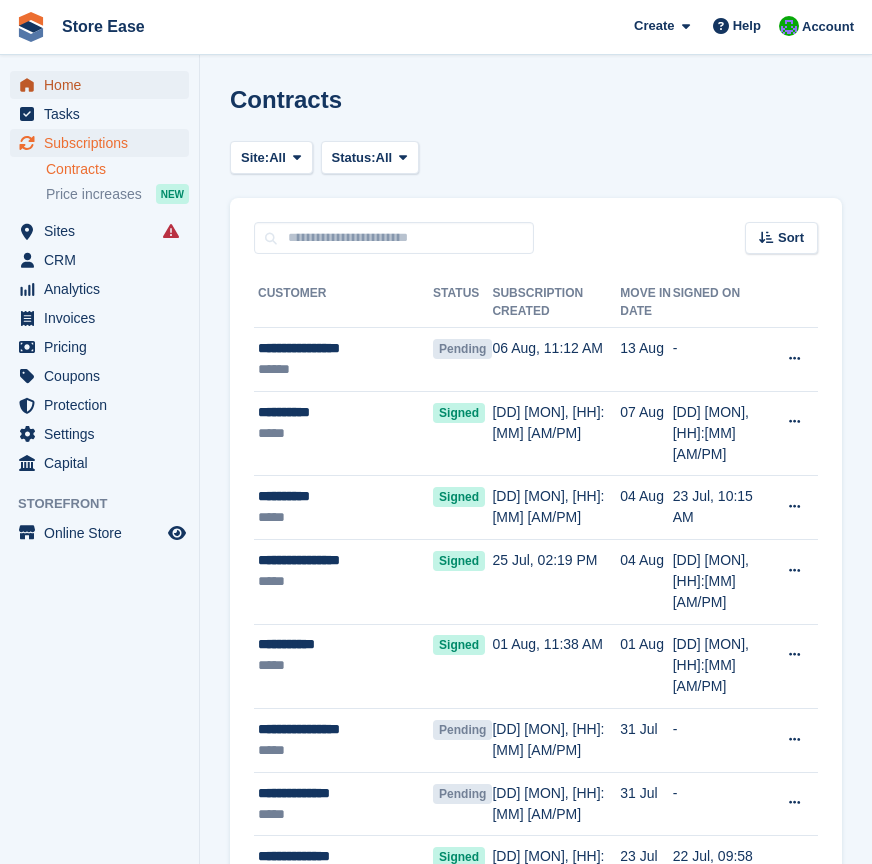 click on "Home" at bounding box center (104, 85) 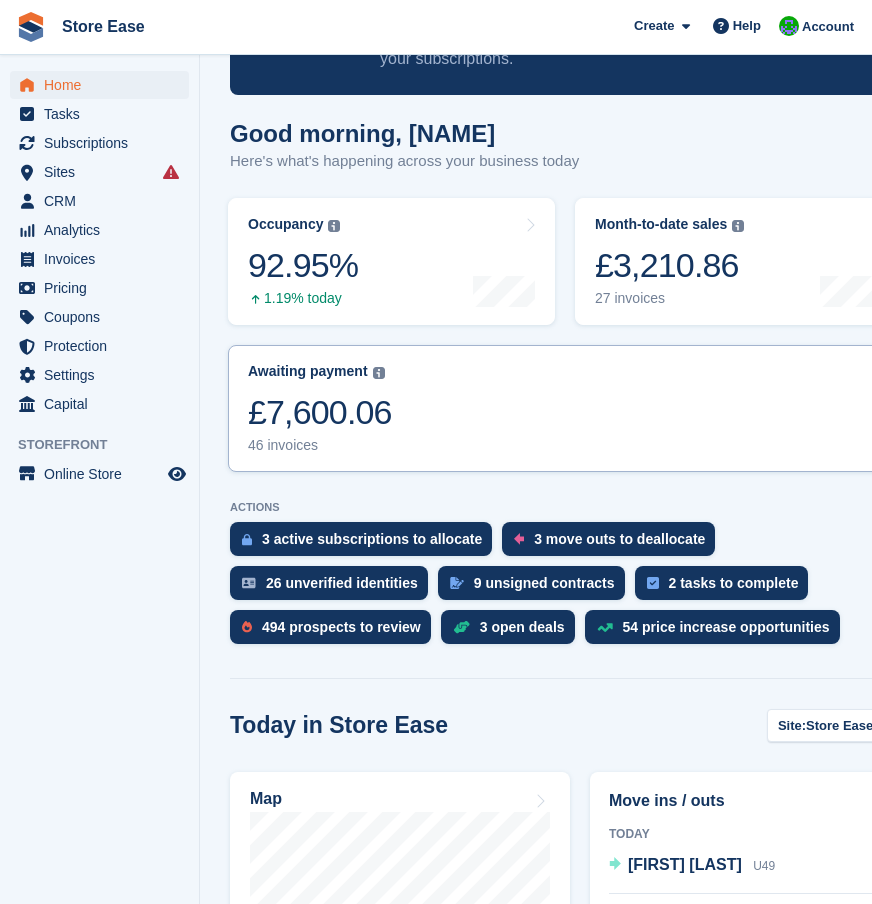 scroll, scrollTop: 0, scrollLeft: 0, axis: both 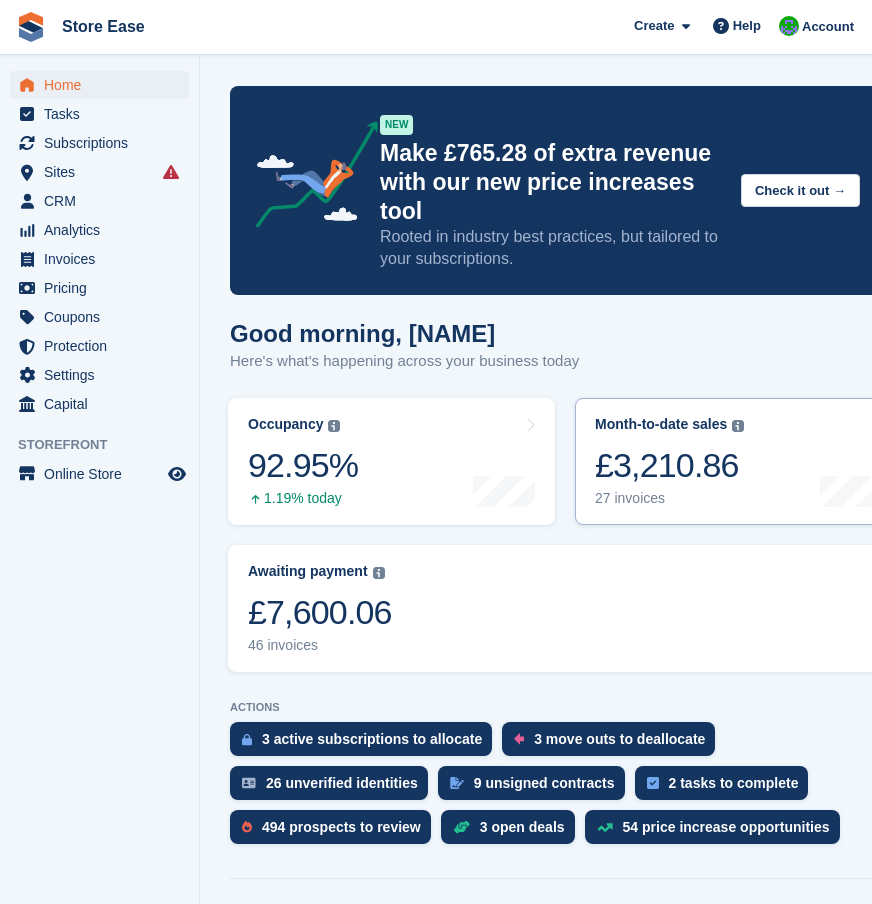 click on "£3,210.86" at bounding box center [669, 465] 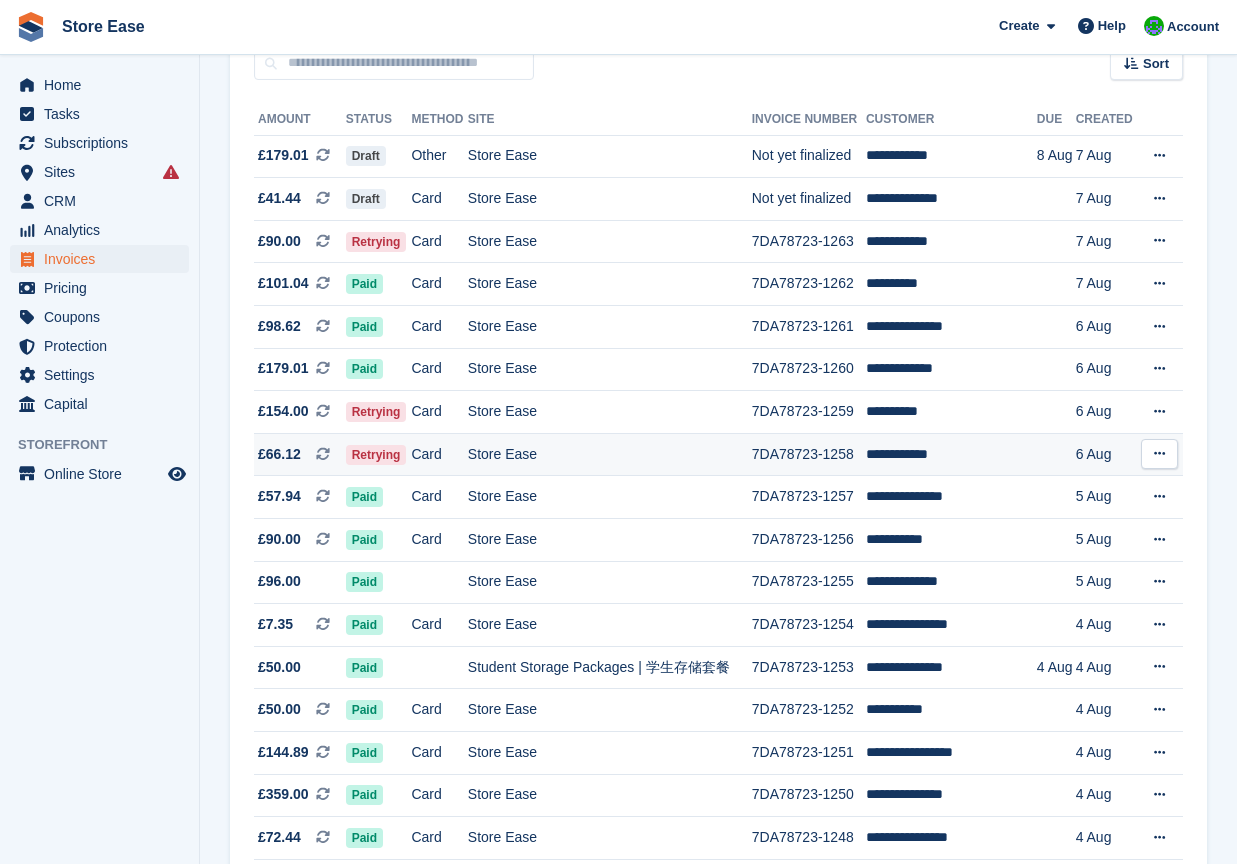 scroll, scrollTop: 0, scrollLeft: 0, axis: both 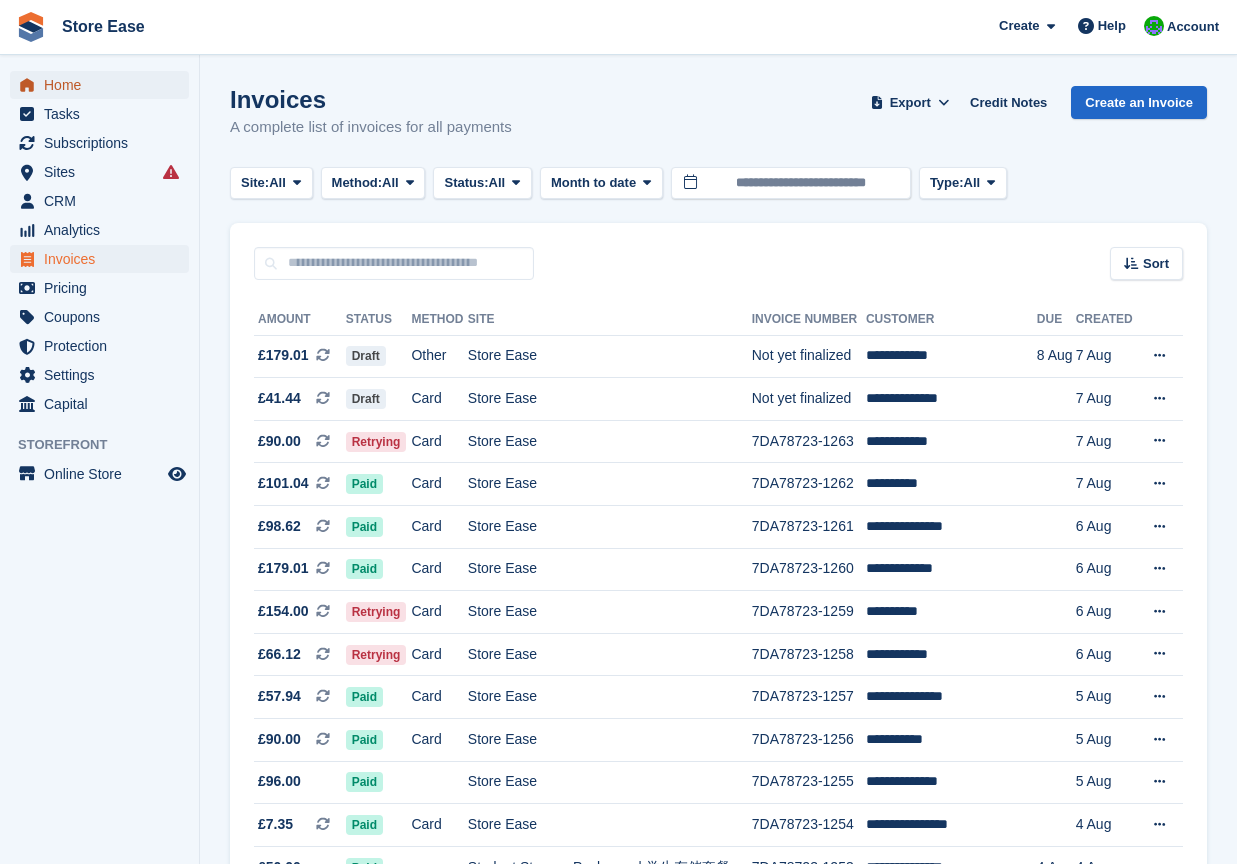click on "Home" at bounding box center (104, 85) 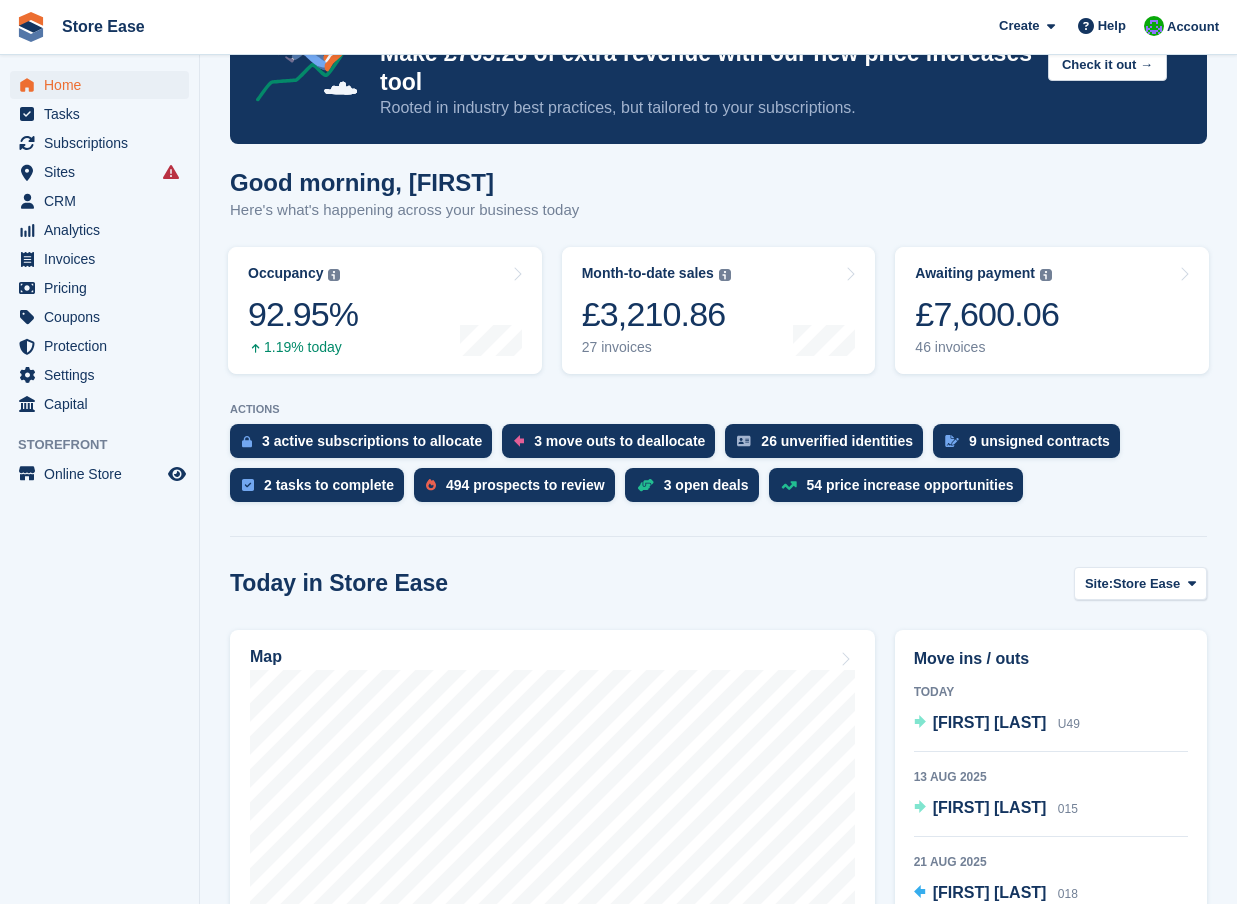 scroll, scrollTop: 0, scrollLeft: 0, axis: both 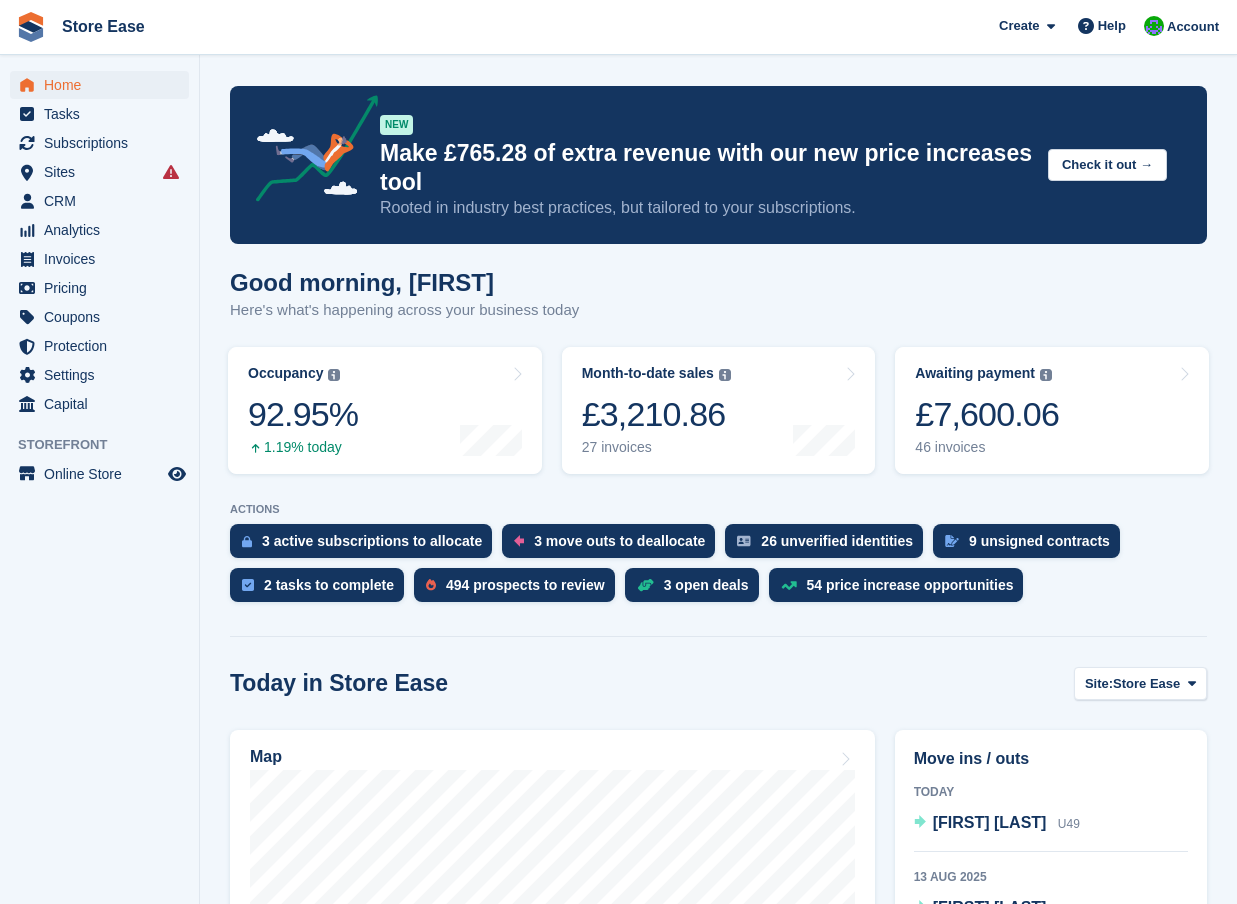 click on "Home
Tasks
Subscriptions
Subscriptions
Subscriptions
Contracts
Price increases
NEW
Contracts
Price increases
NEW
Sites
Sites
Sites
Store Ease" at bounding box center [99, 457] 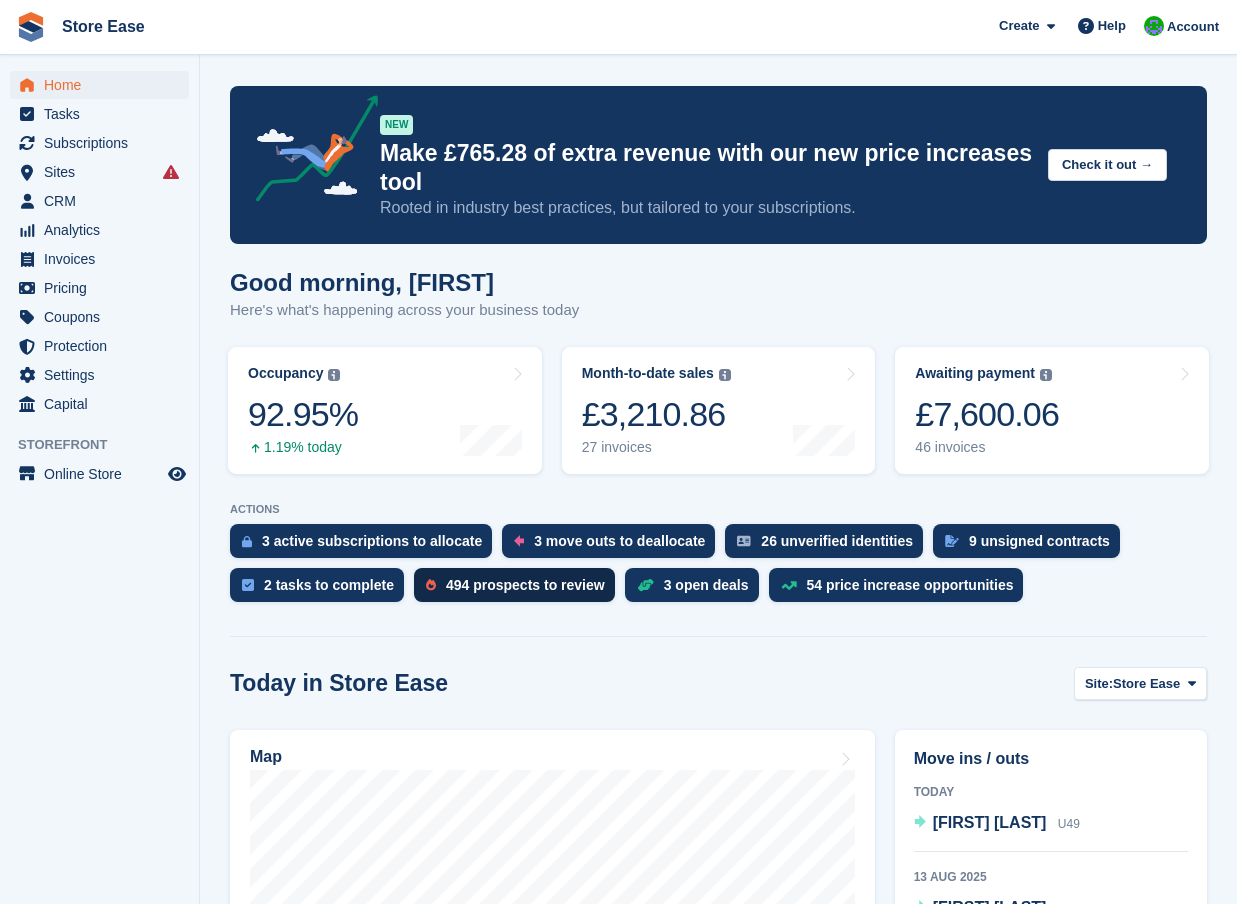 scroll, scrollTop: 200, scrollLeft: 0, axis: vertical 